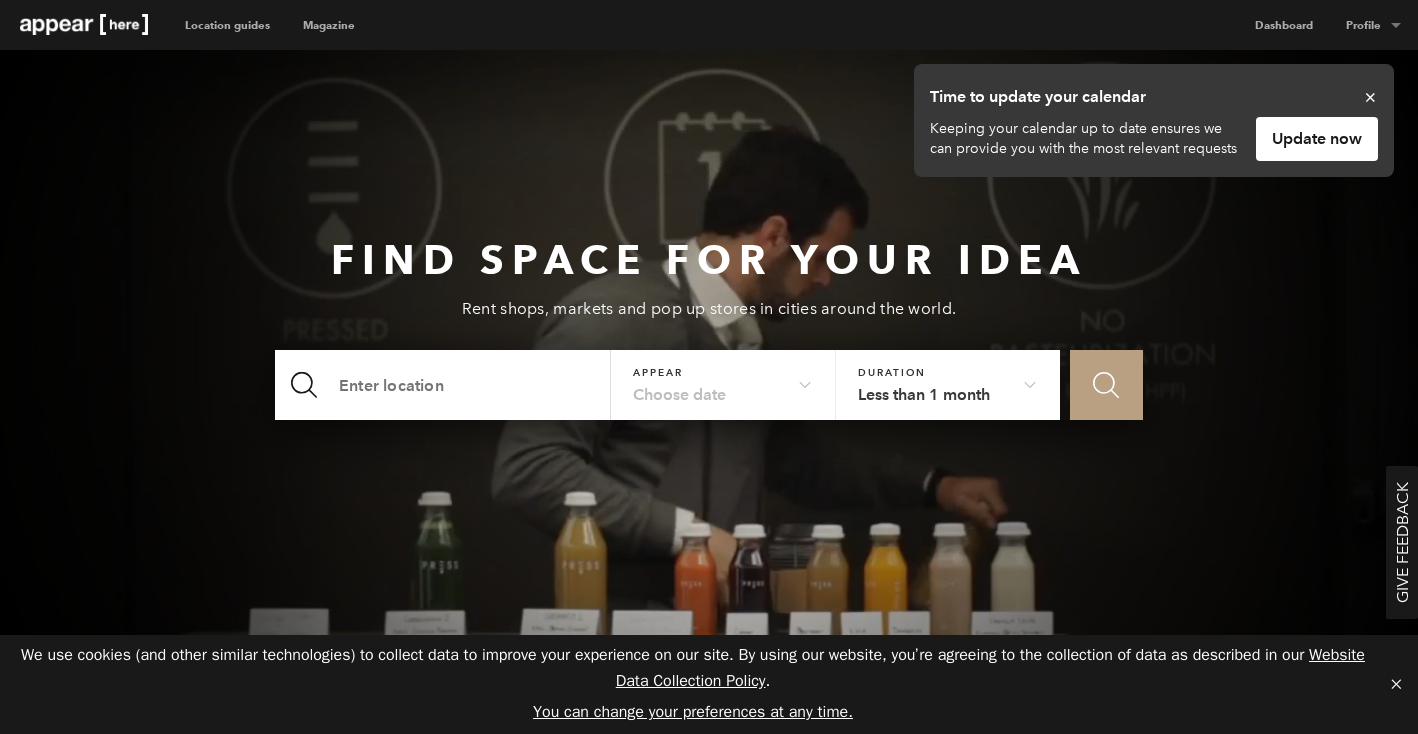scroll, scrollTop: 0, scrollLeft: 0, axis: both 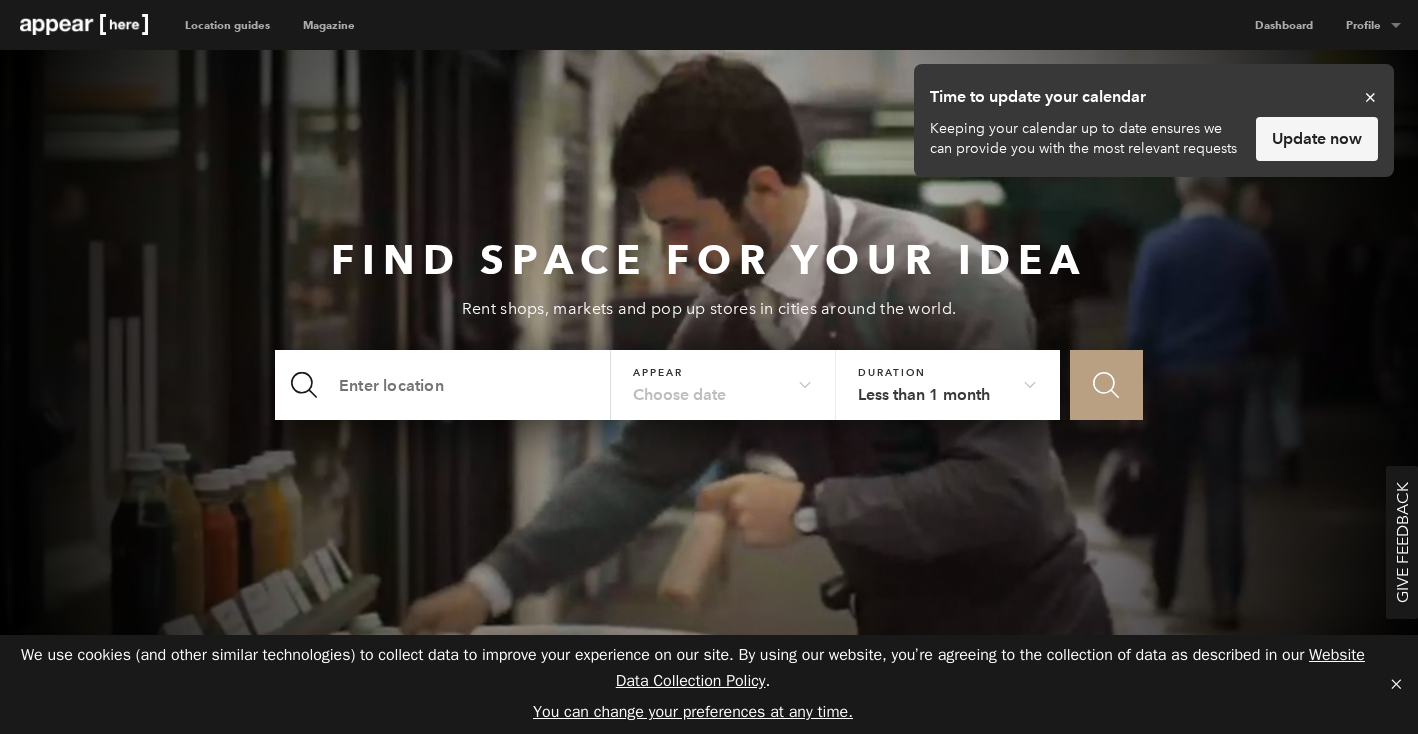 click on "Update now" at bounding box center (1317, 139) 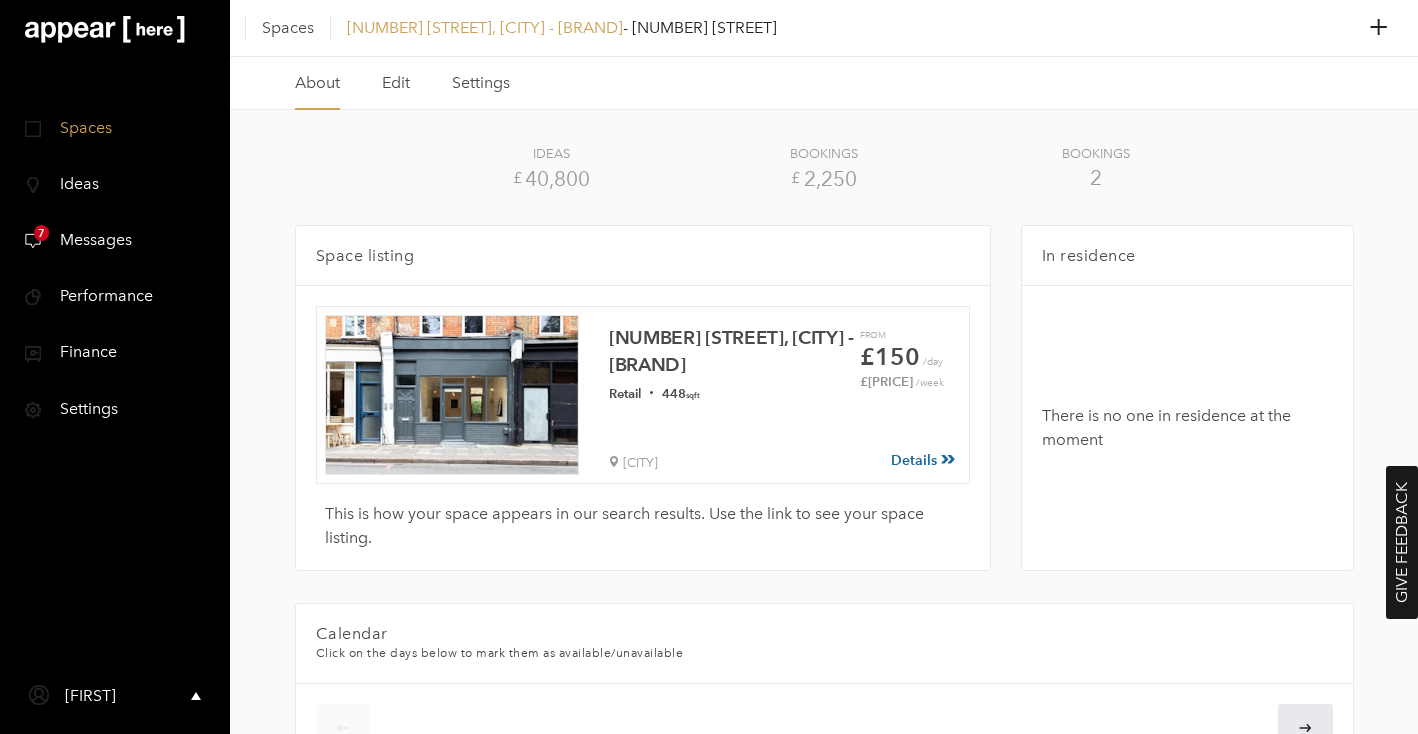 scroll, scrollTop: 603, scrollLeft: 0, axis: vertical 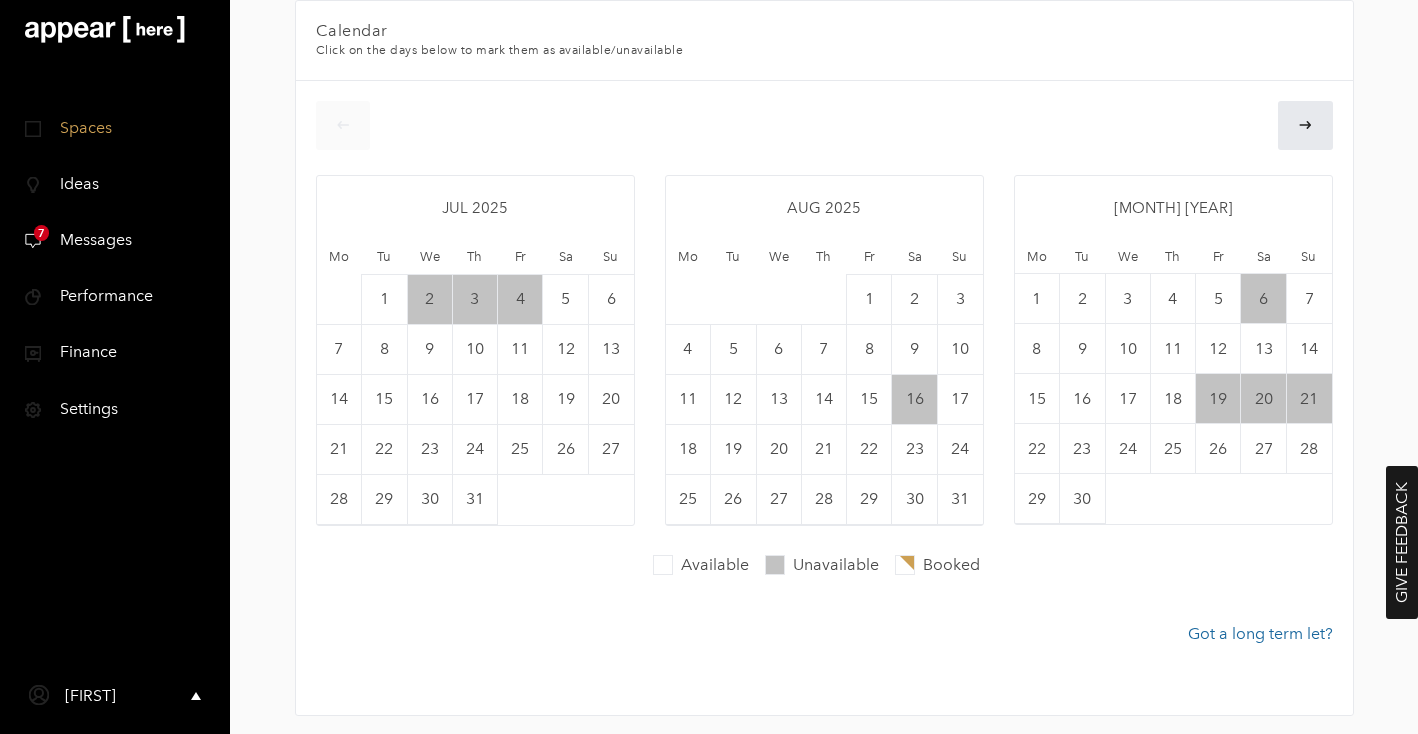 click on "6" at bounding box center [1263, 299] 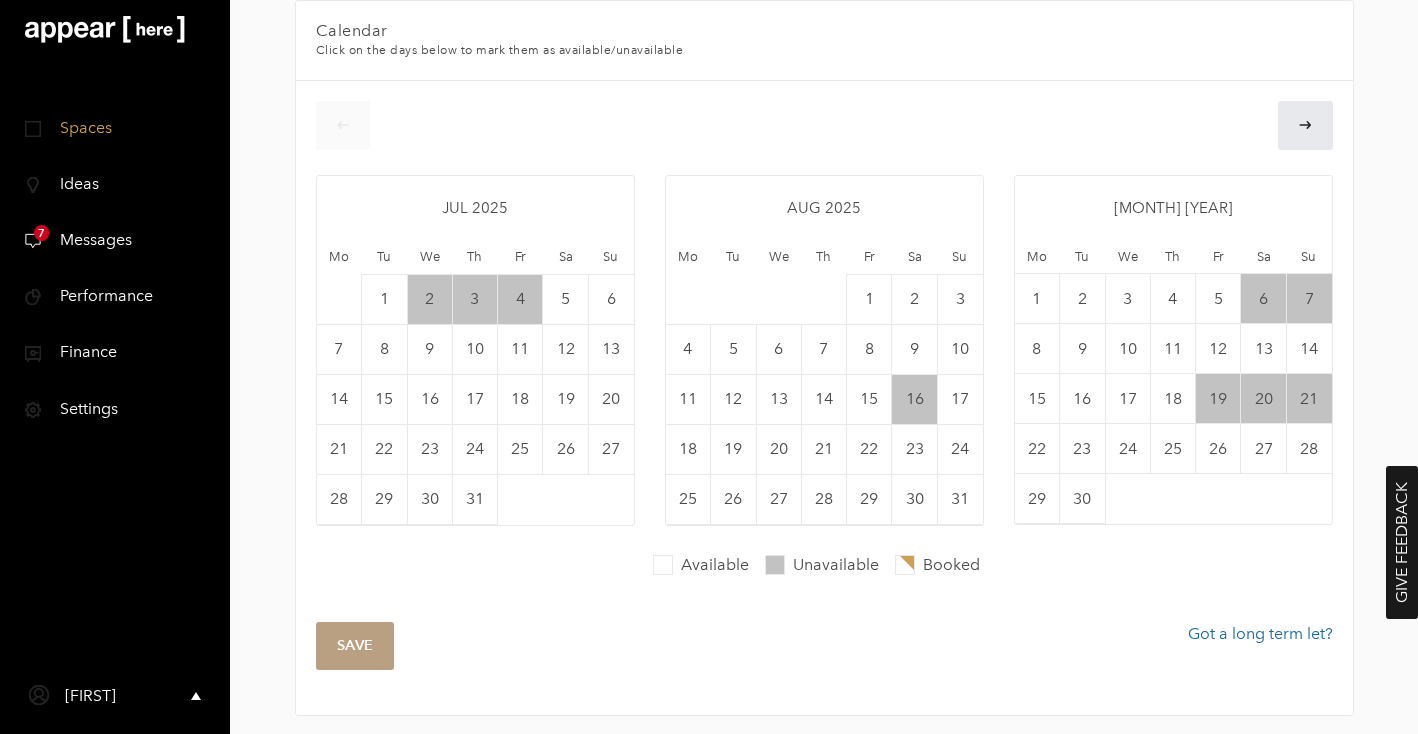 click on "7" at bounding box center (1308, 299) 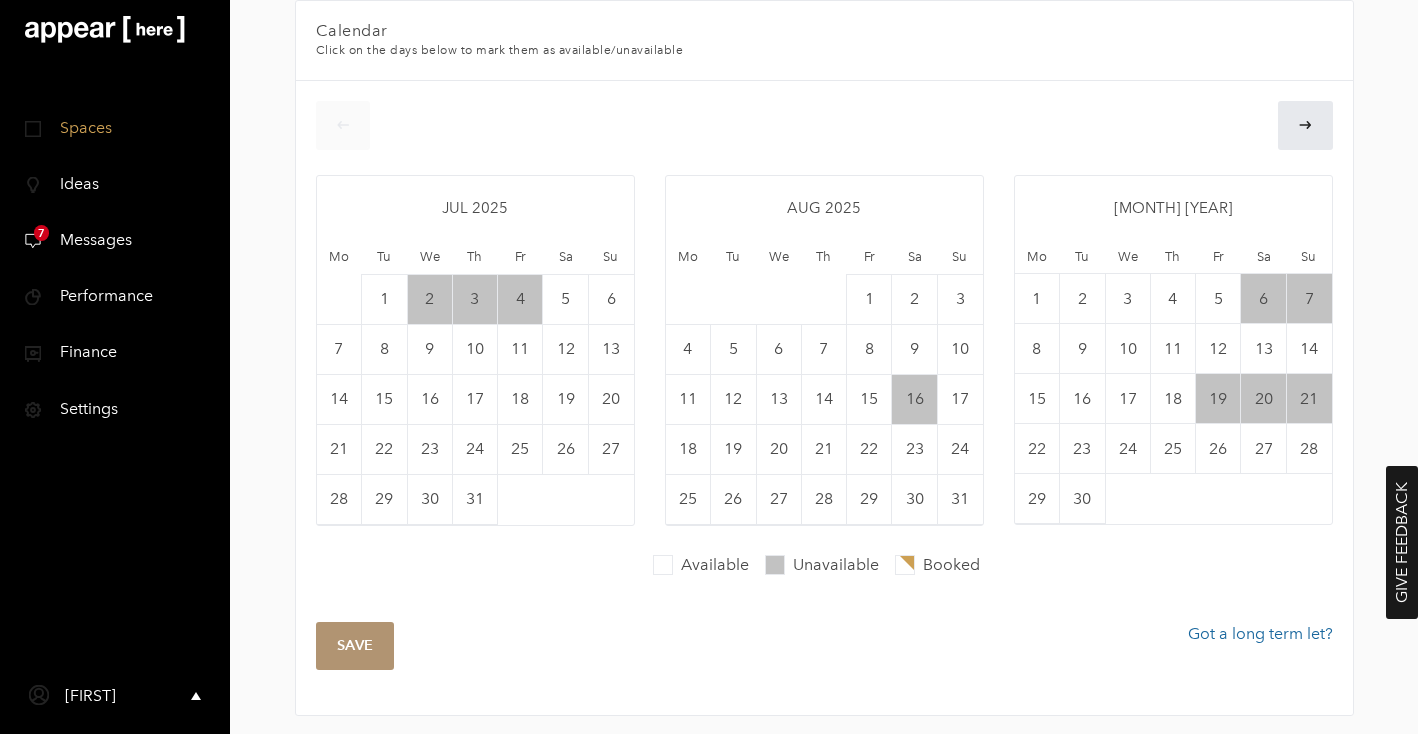 click on "Save" at bounding box center (355, 646) 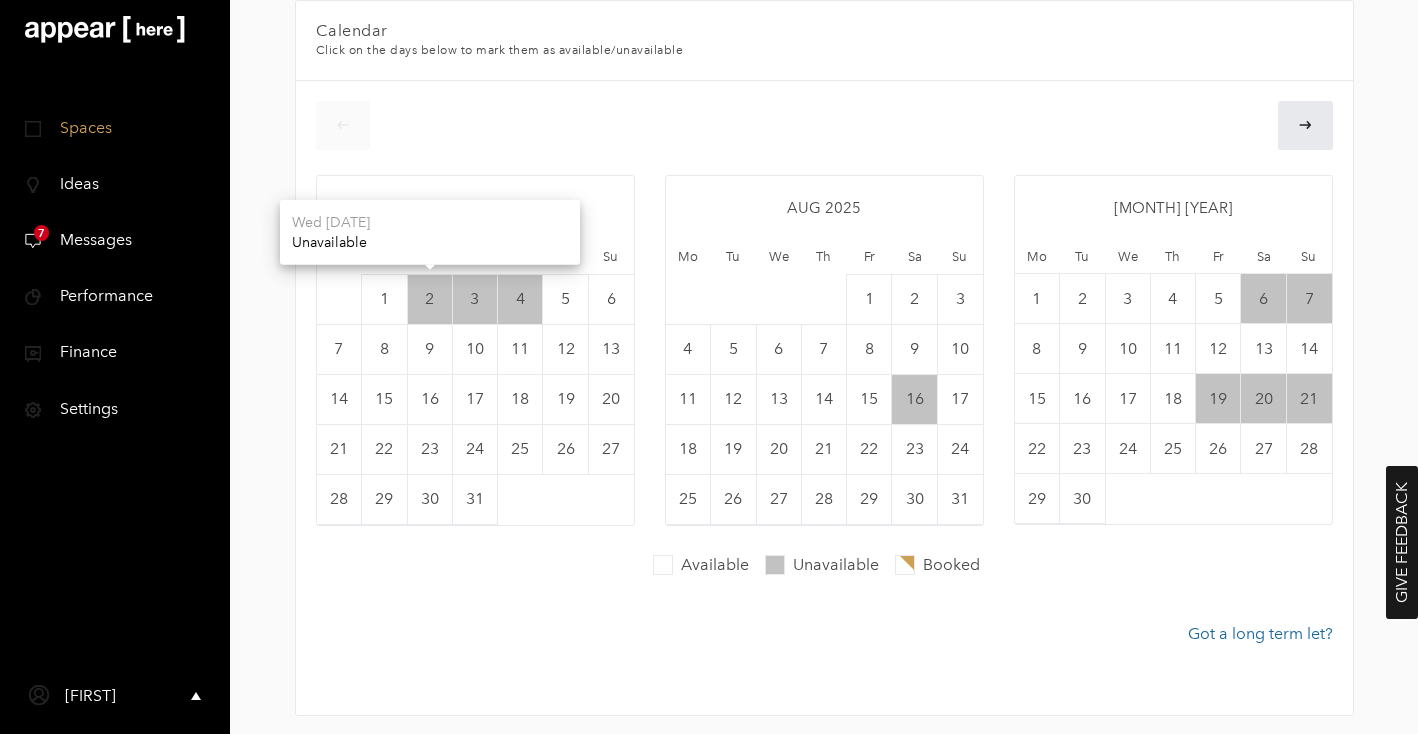click on "2" at bounding box center [429, 299] 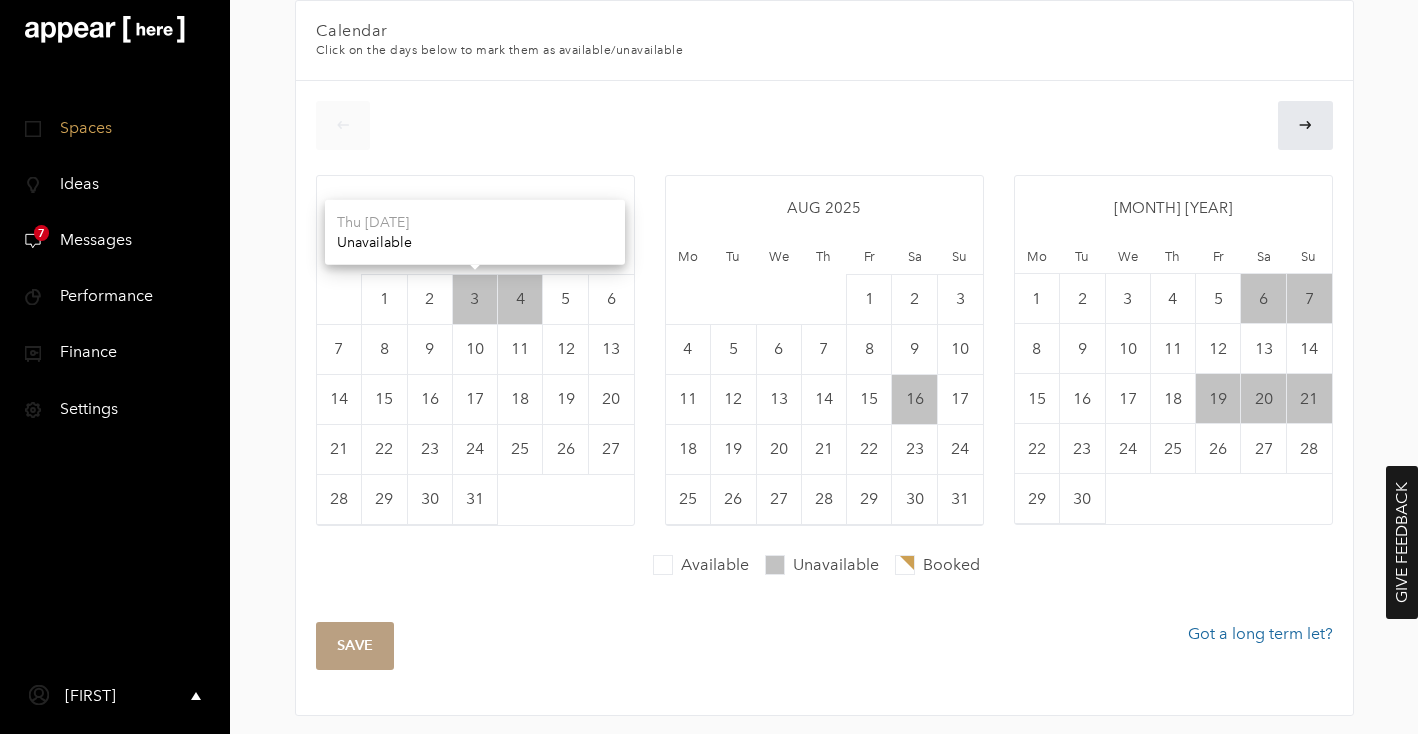 click on "3" at bounding box center (474, 299) 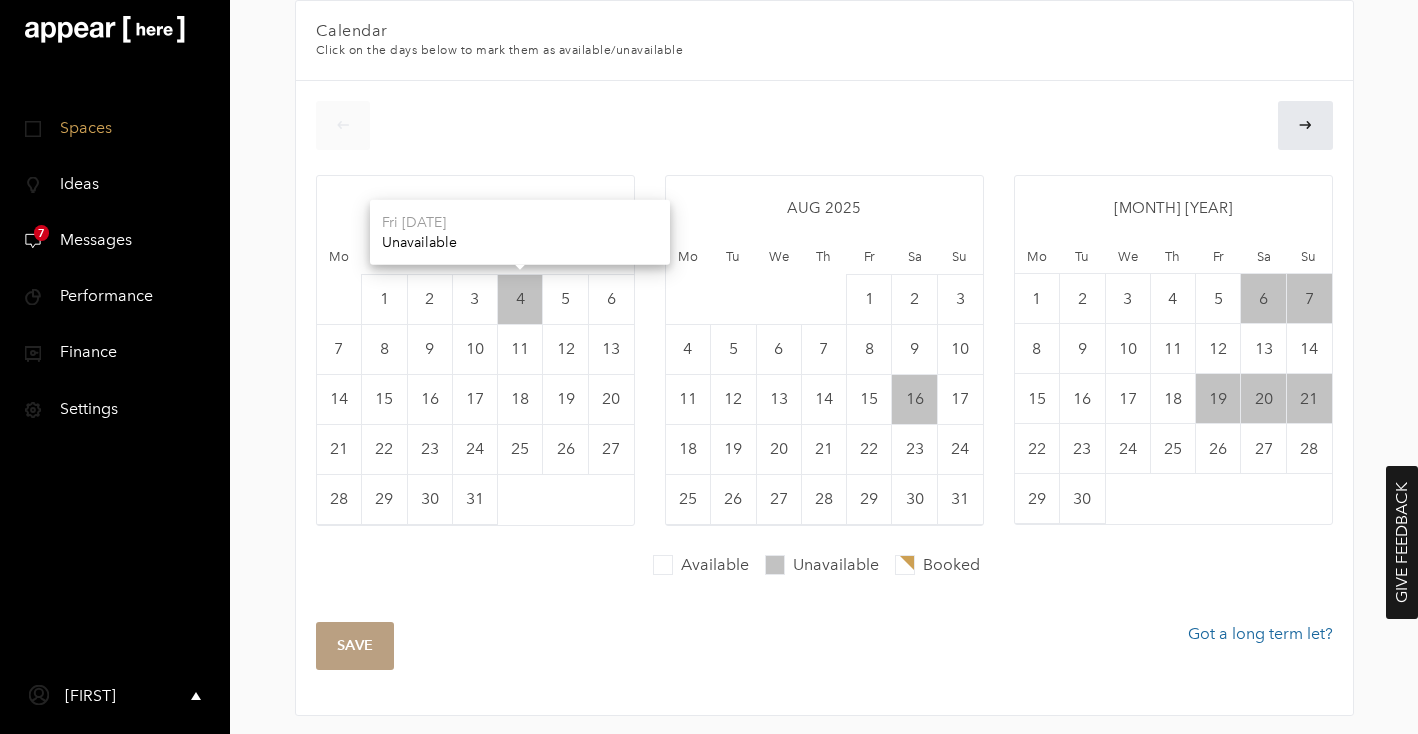 click on "4" at bounding box center (520, 299) 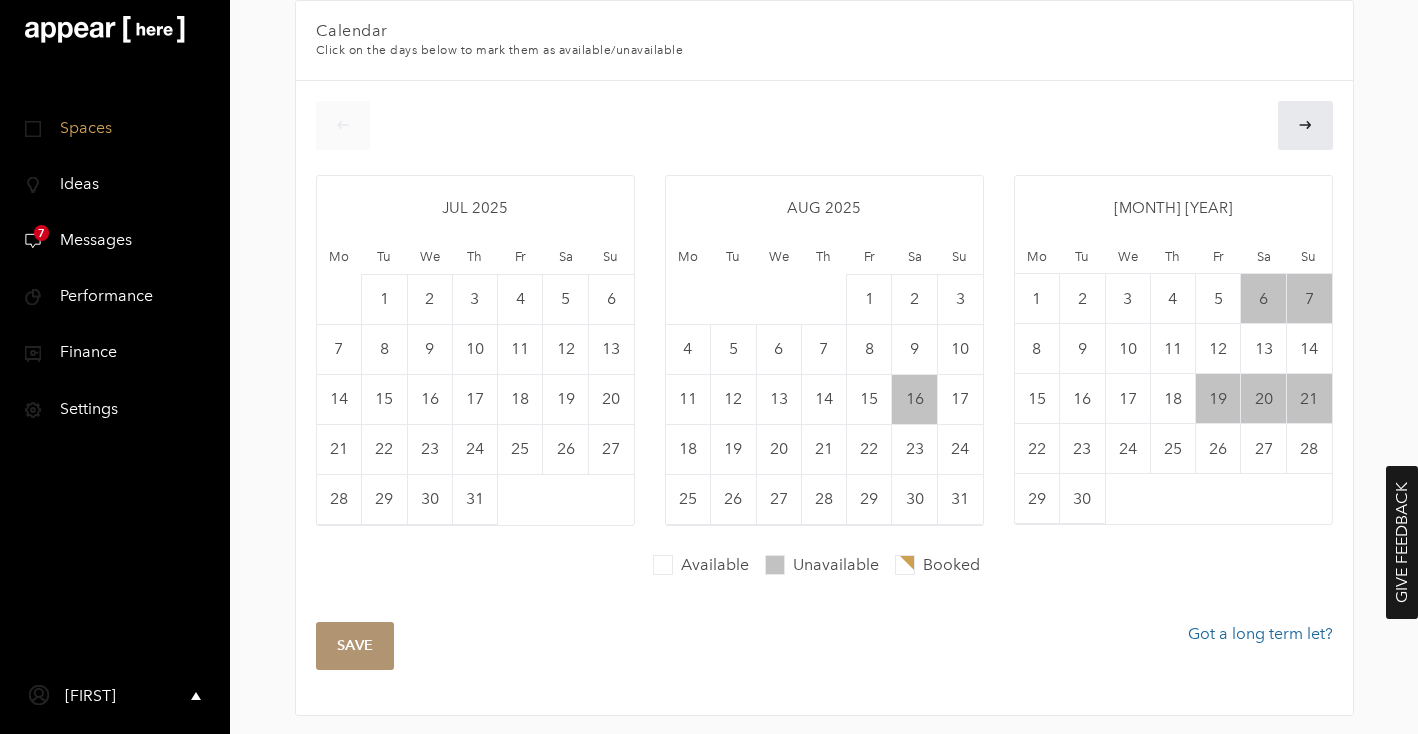 click on "Save" at bounding box center [355, 646] 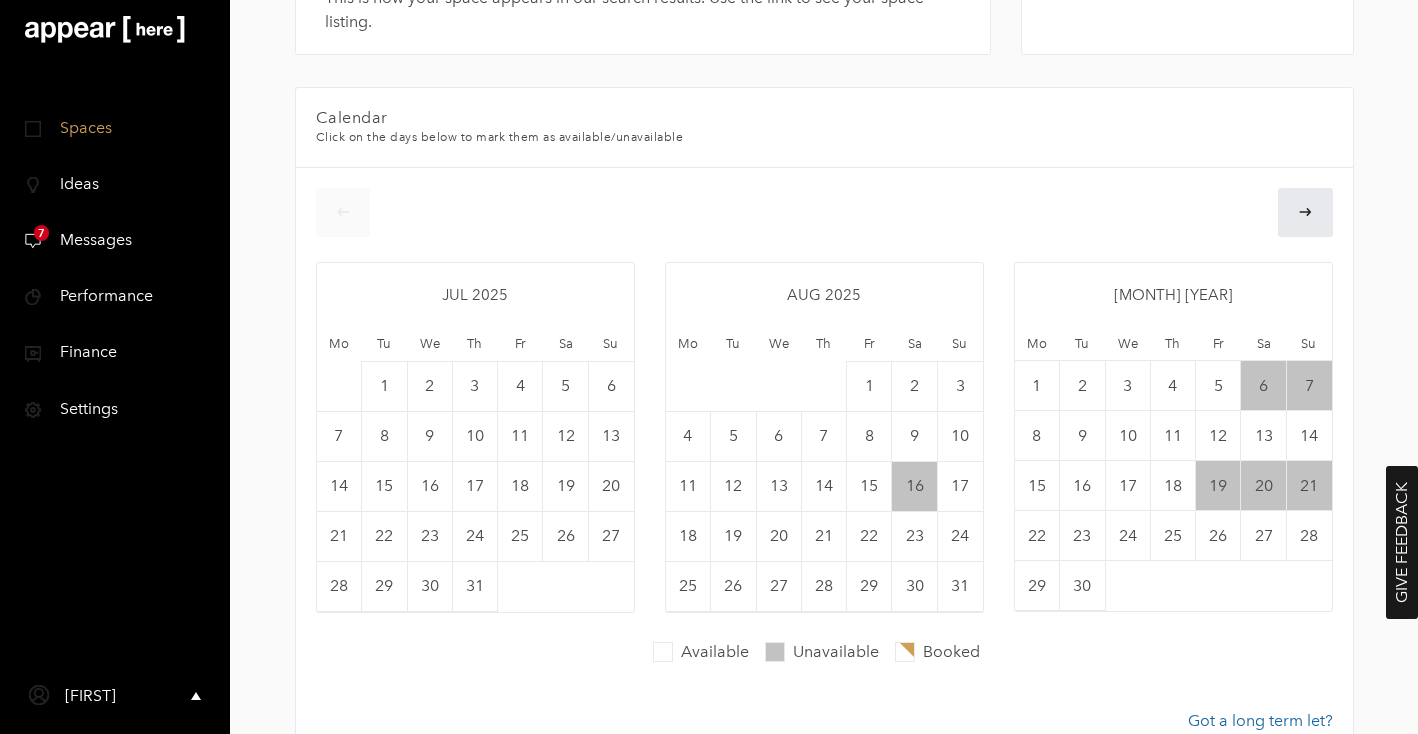 scroll, scrollTop: 495, scrollLeft: 0, axis: vertical 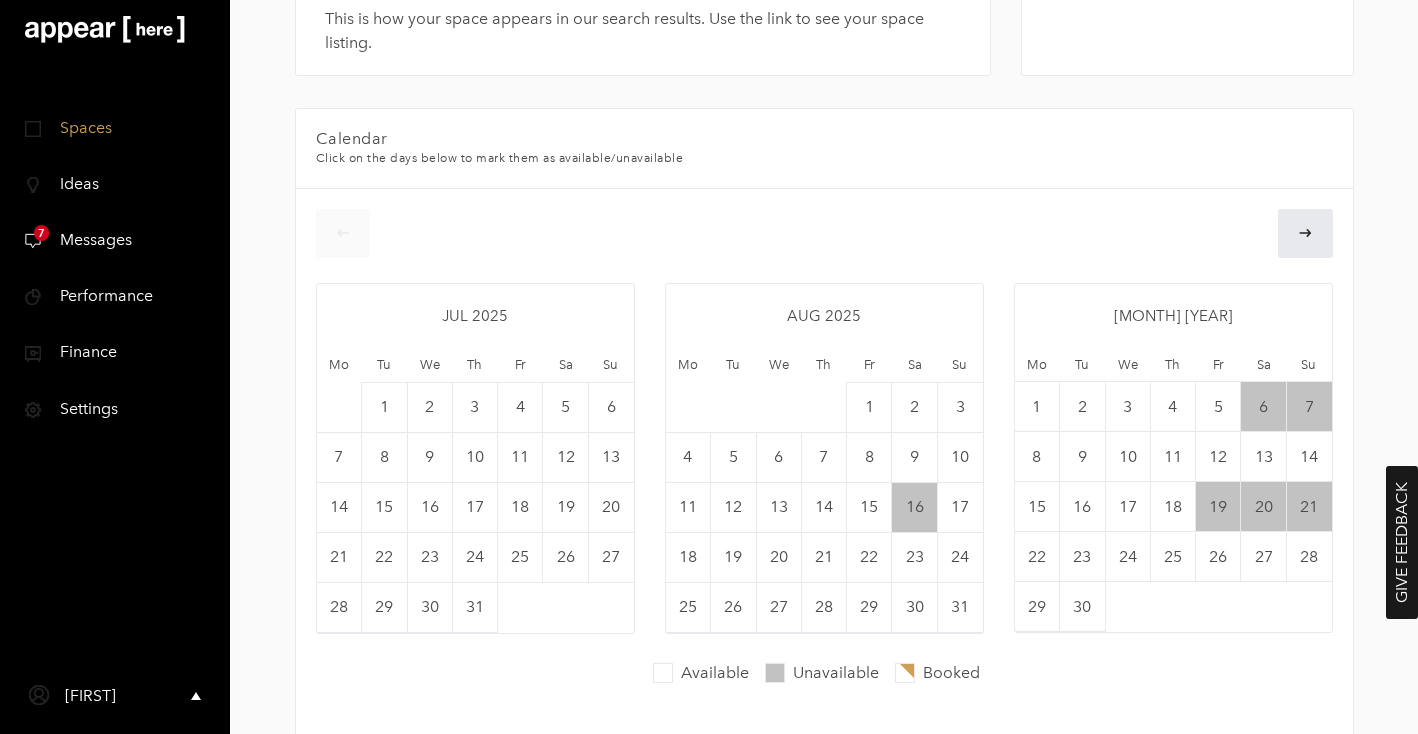 click on "Messages" at bounding box center (88, 239) 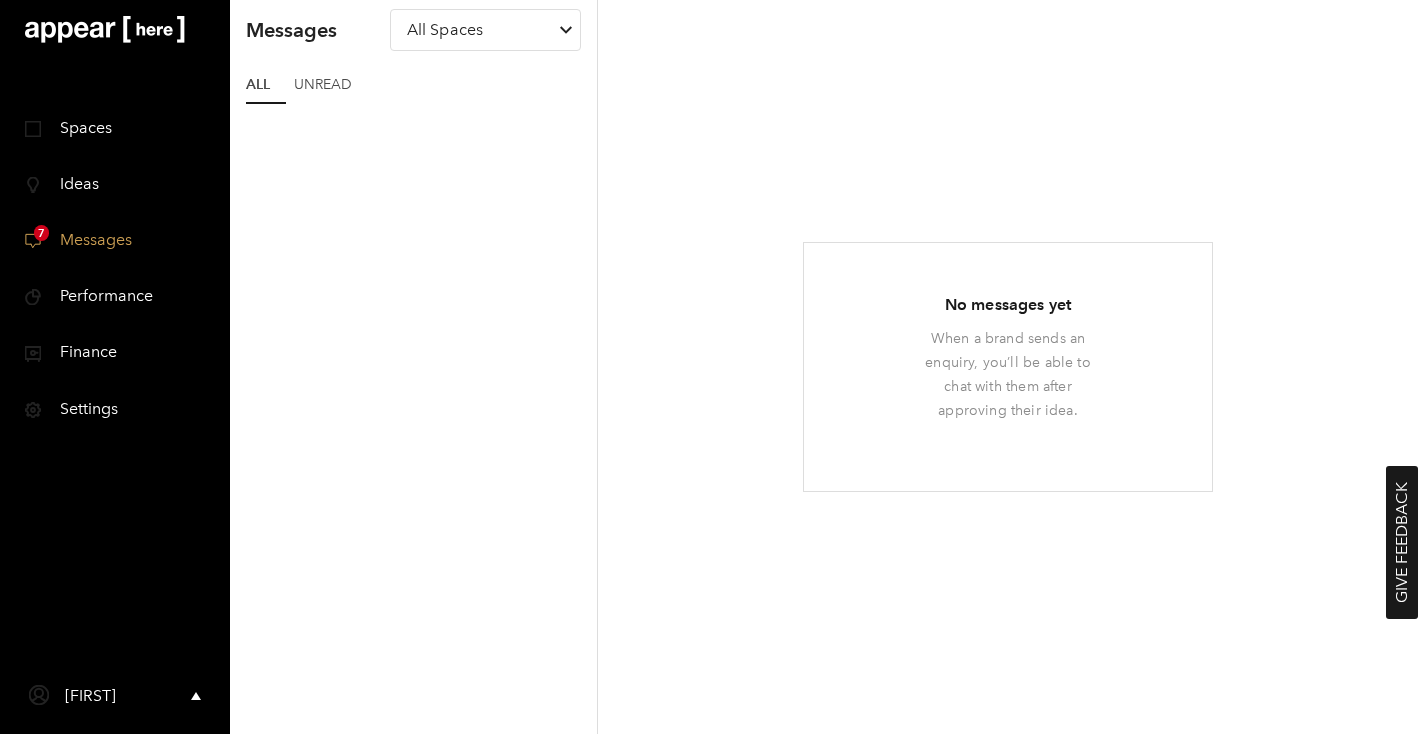 scroll, scrollTop: 0, scrollLeft: 0, axis: both 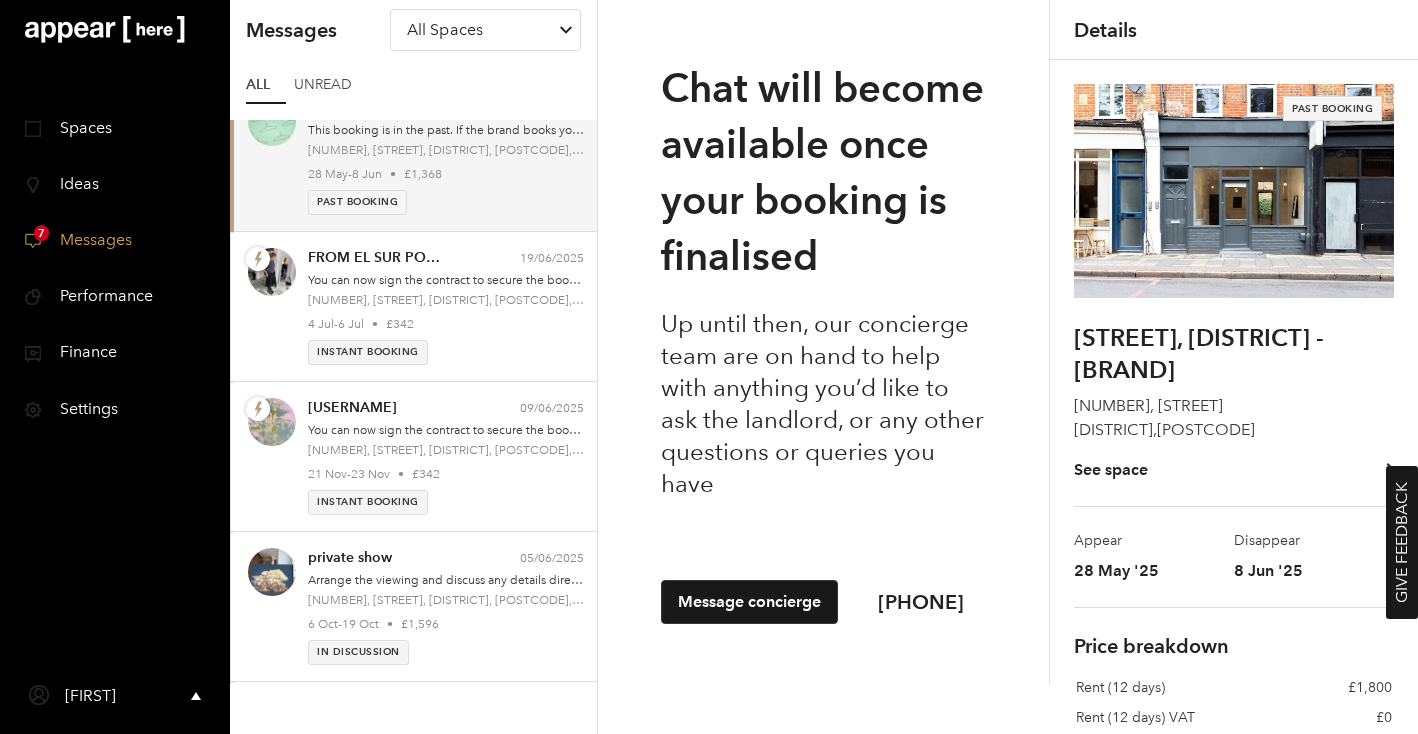 click on "Spaces" at bounding box center [78, 127] 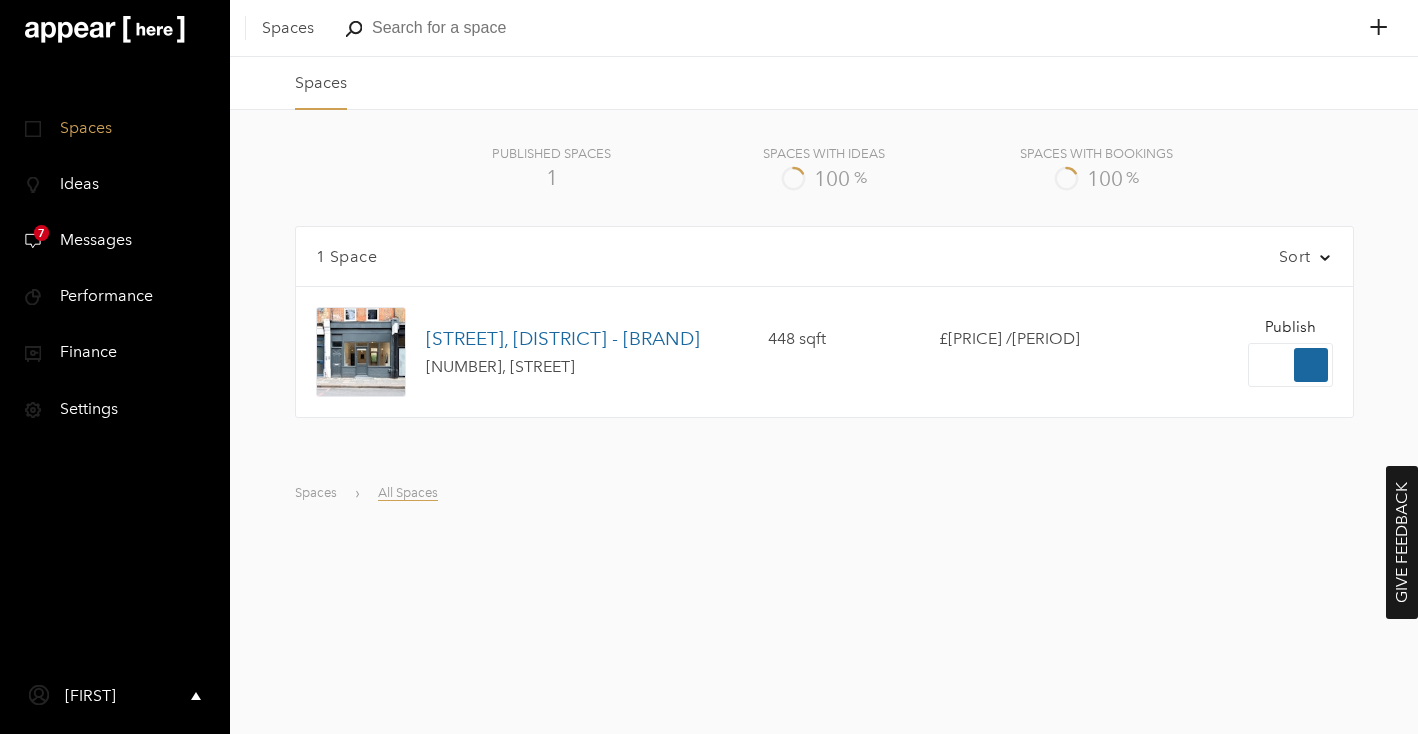 scroll, scrollTop: 0, scrollLeft: 0, axis: both 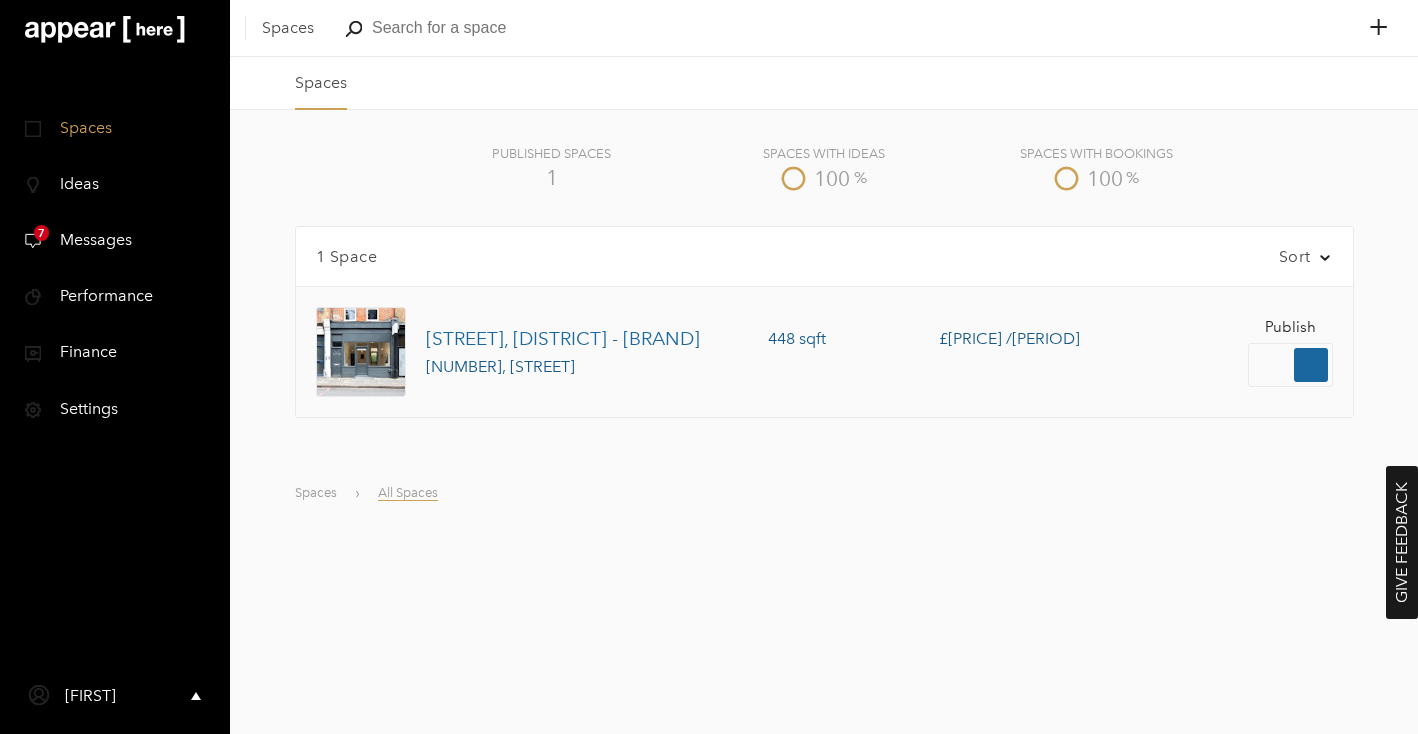 click on "[STREET], [DISTRICT] - [BRAND]" at bounding box center (563, 341) 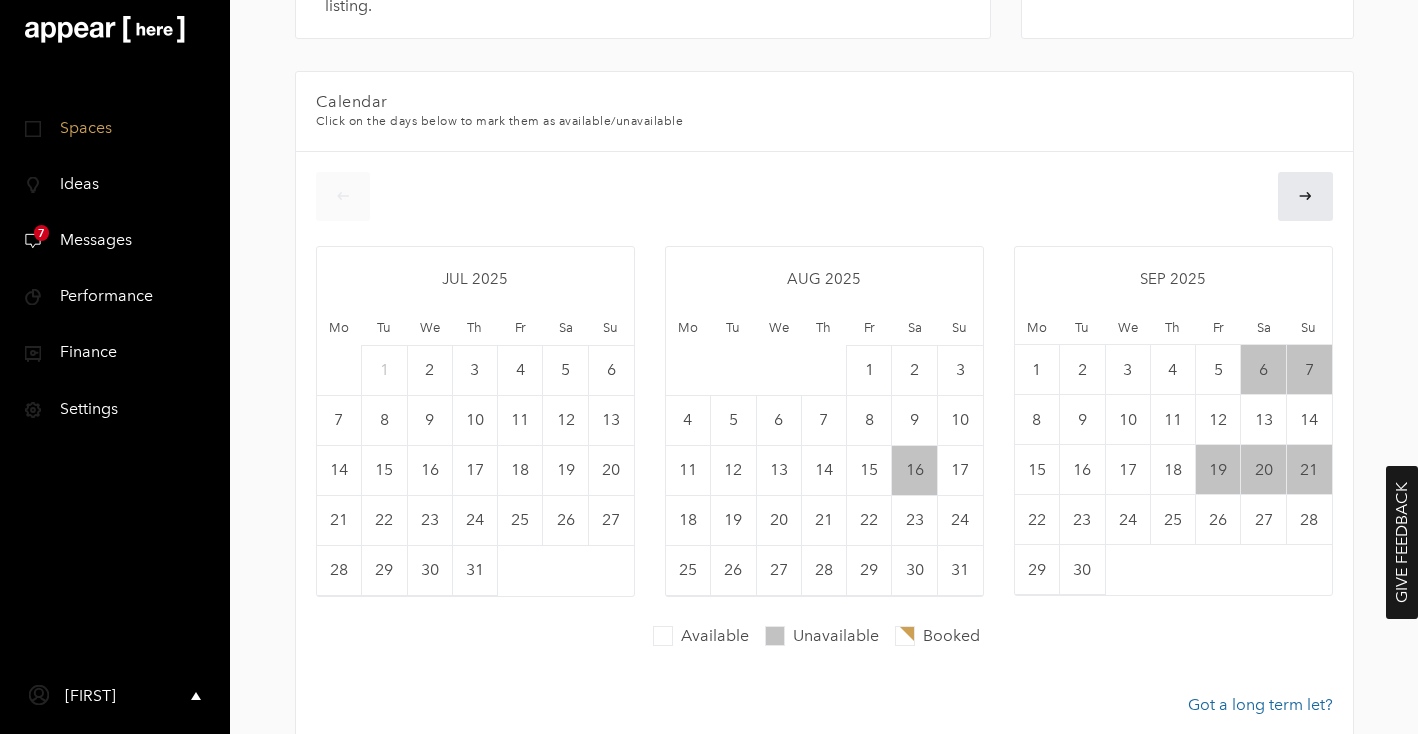 scroll, scrollTop: 510, scrollLeft: 0, axis: vertical 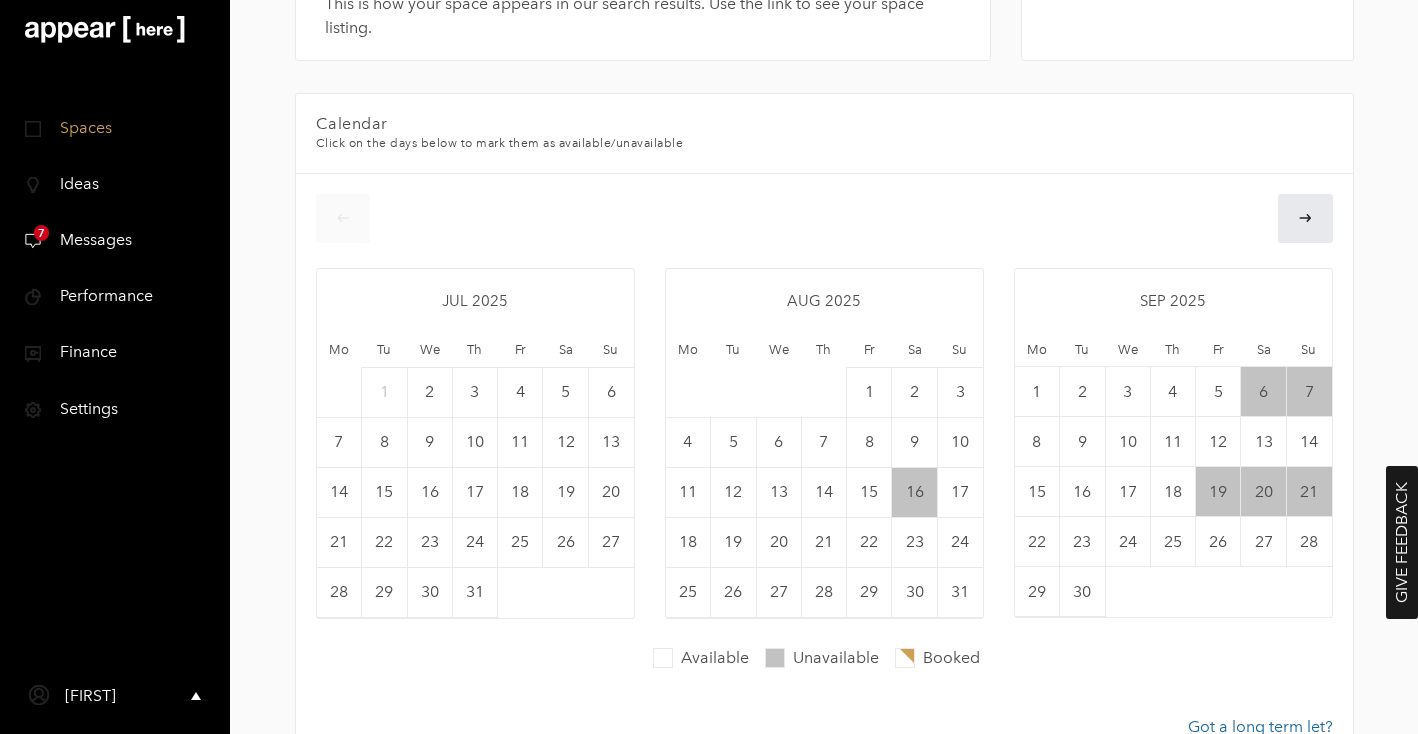 click on "Ideas" at bounding box center [72, 183] 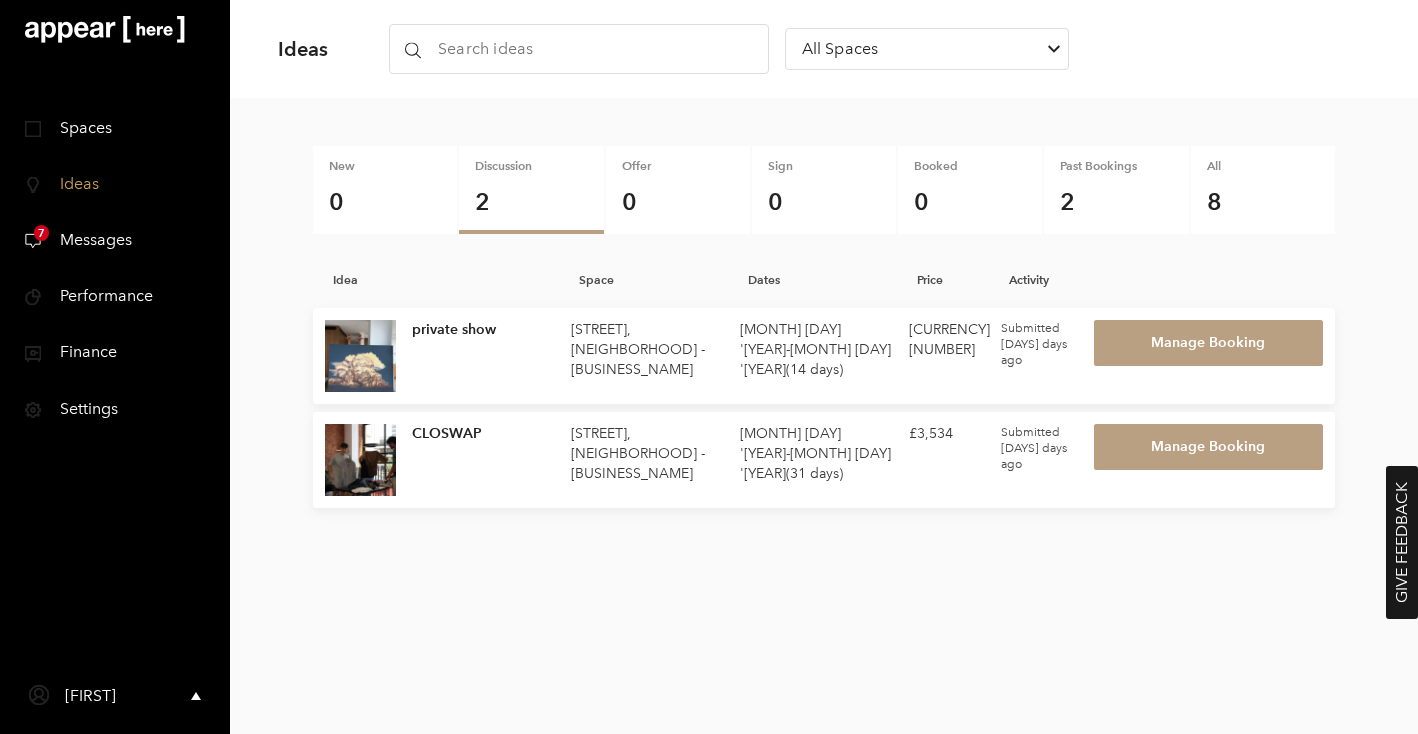scroll, scrollTop: 0, scrollLeft: 0, axis: both 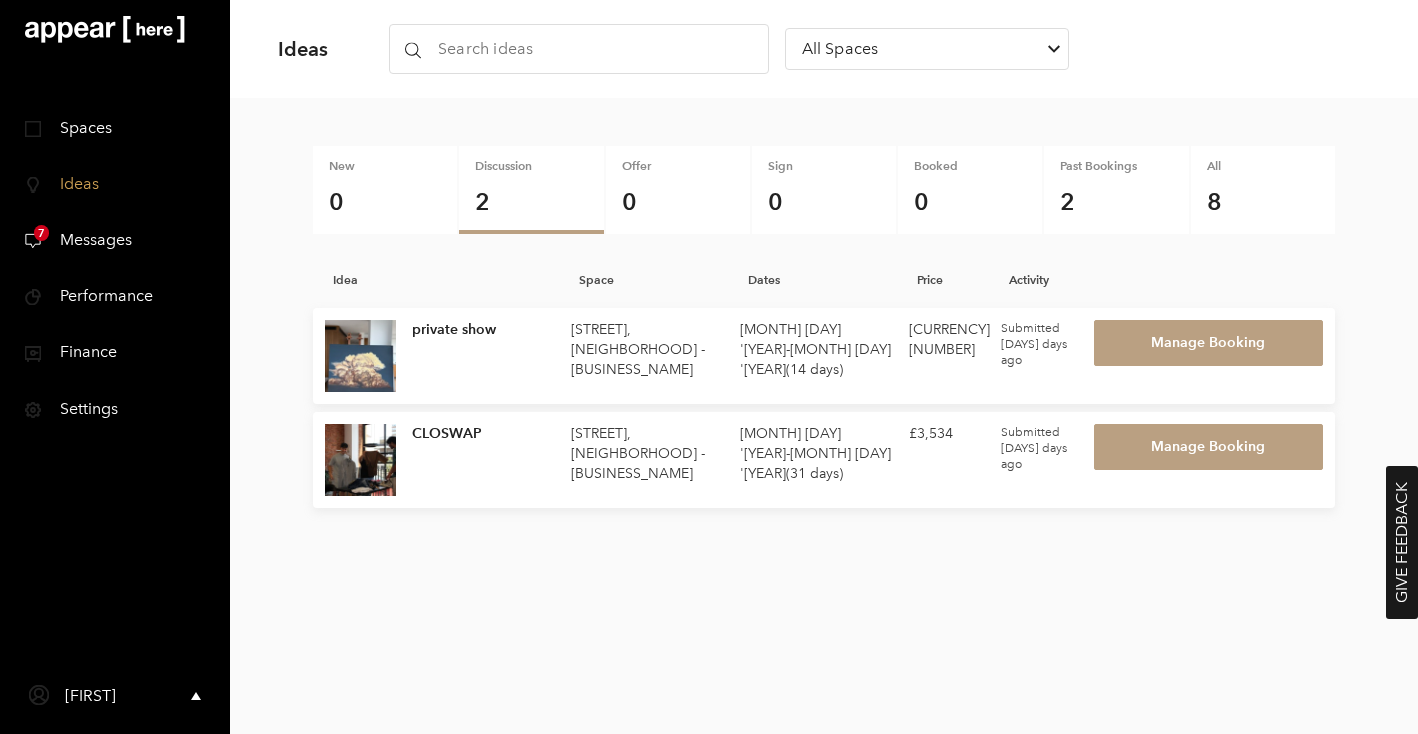 click on "Messages" at bounding box center [88, 239] 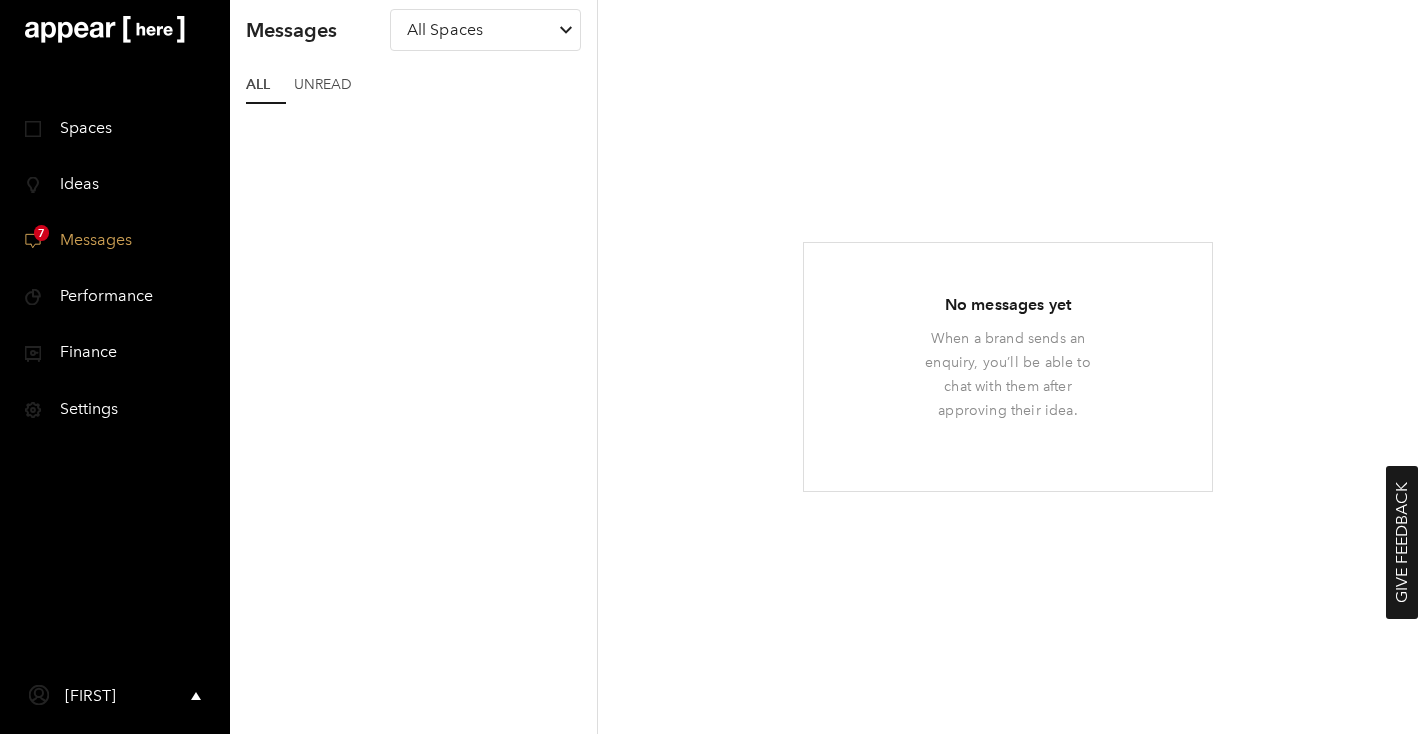 scroll, scrollTop: 0, scrollLeft: 0, axis: both 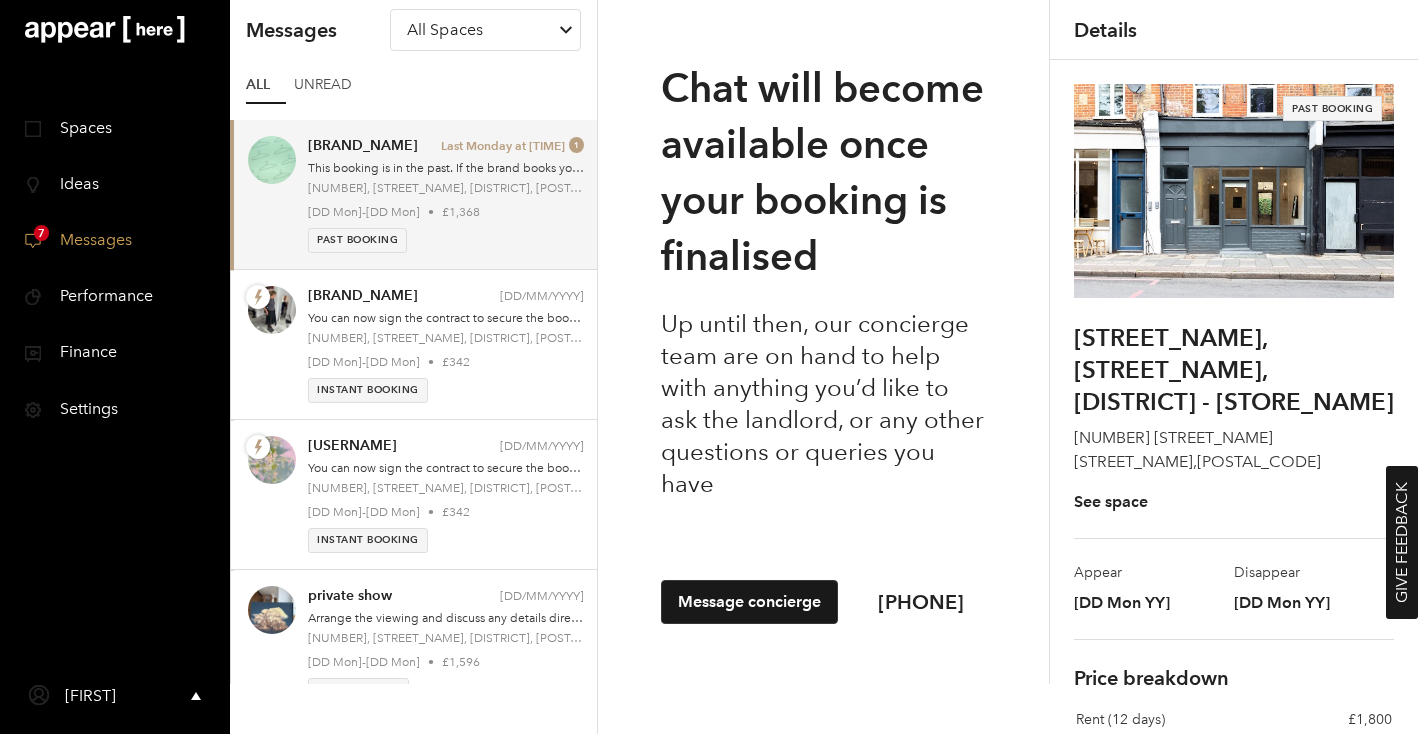 click on "Spaces" at bounding box center (78, 127) 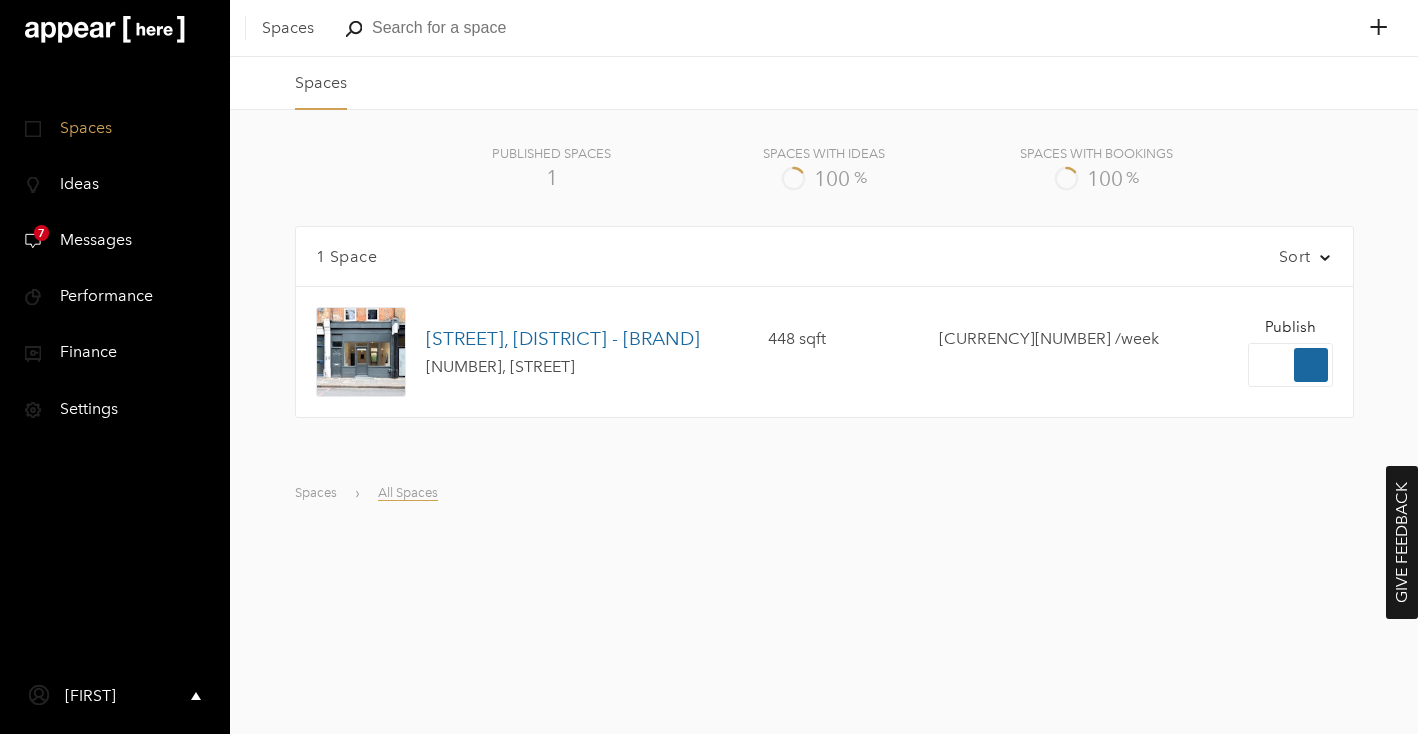 scroll, scrollTop: 0, scrollLeft: 0, axis: both 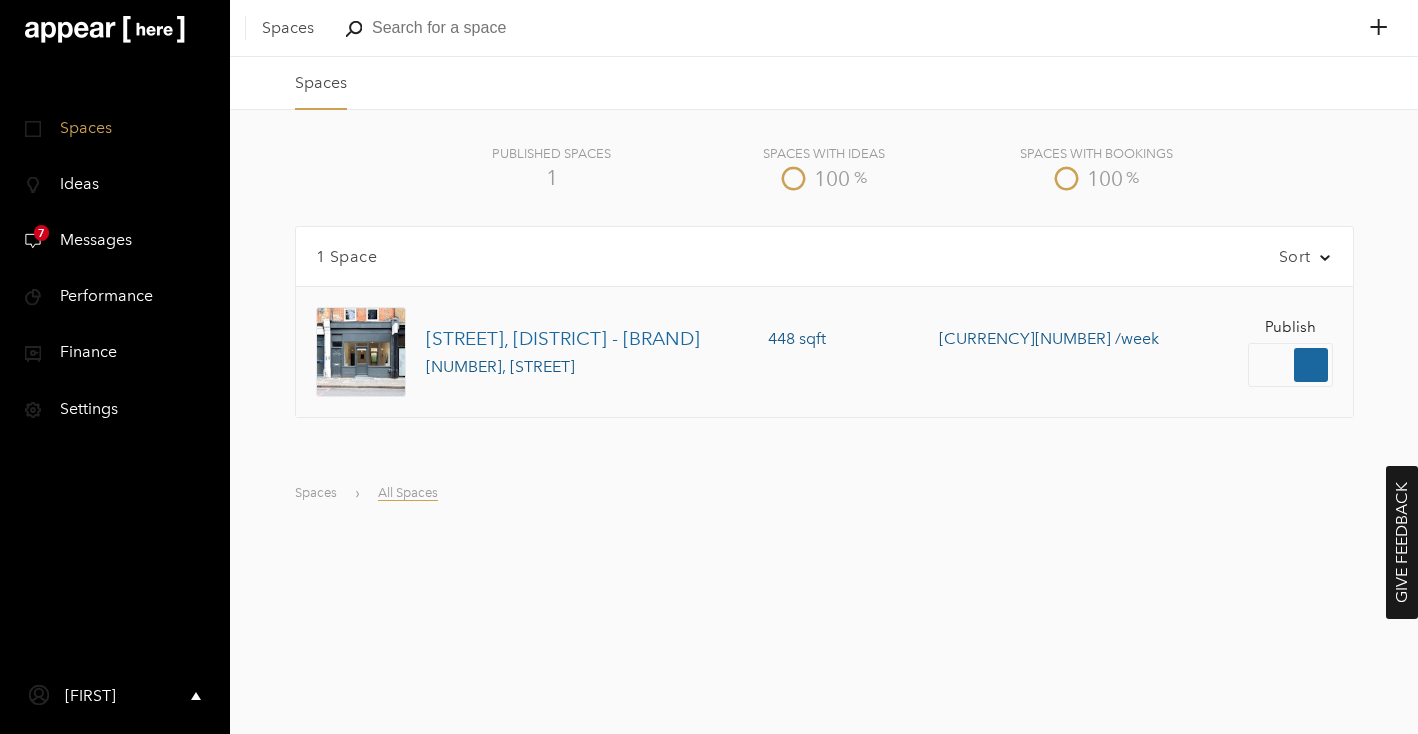 click on "Evering Road, Stoke Newington - The Vintage Store" at bounding box center (563, 341) 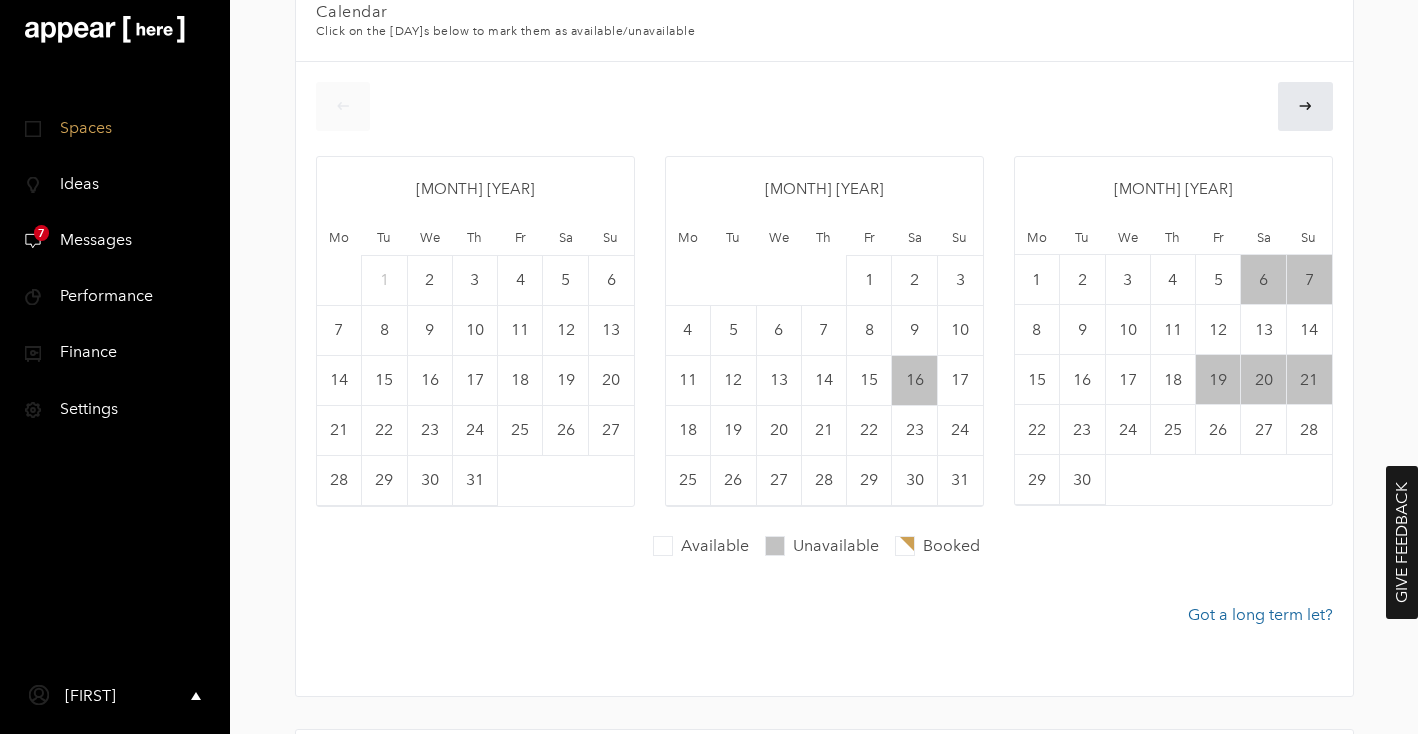 scroll, scrollTop: 622, scrollLeft: 0, axis: vertical 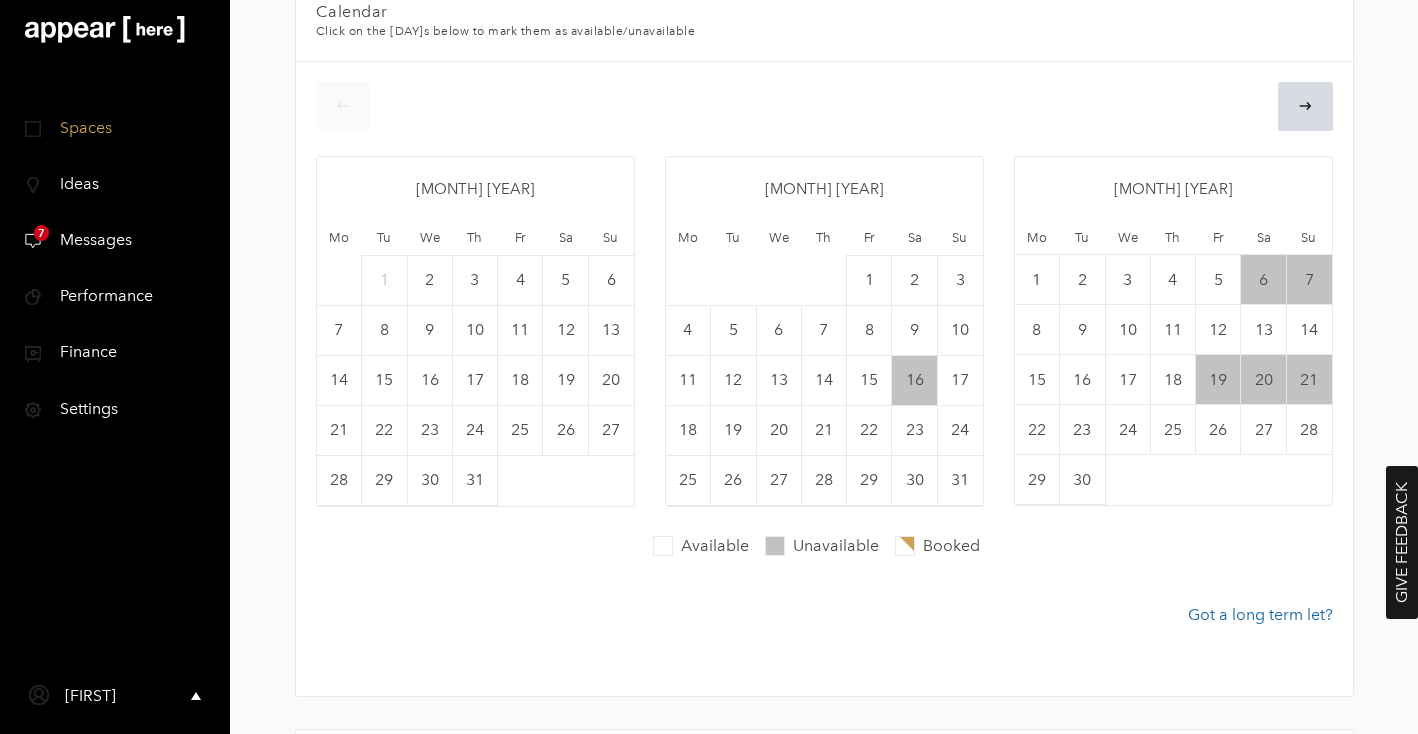 click on "icon-go-forward" at bounding box center [1305, 106] 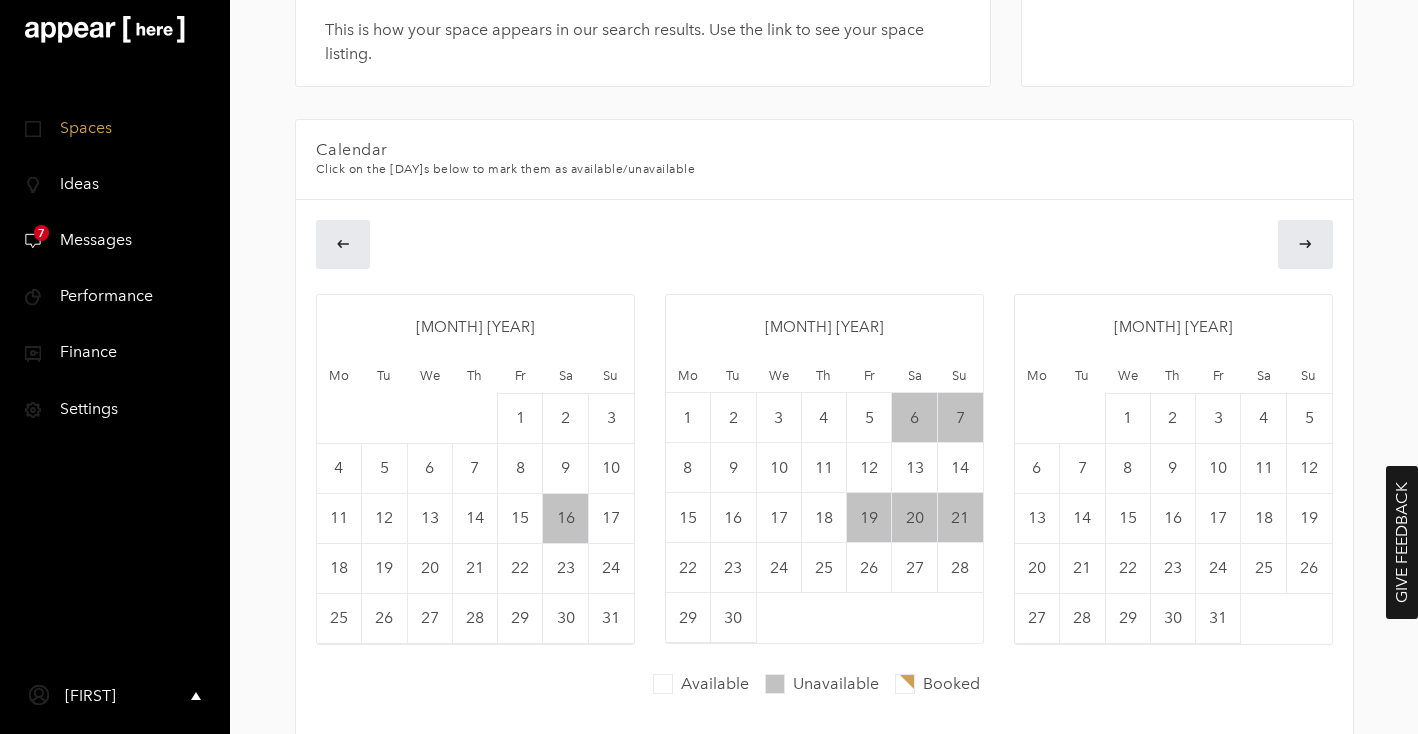 scroll, scrollTop: 486, scrollLeft: 0, axis: vertical 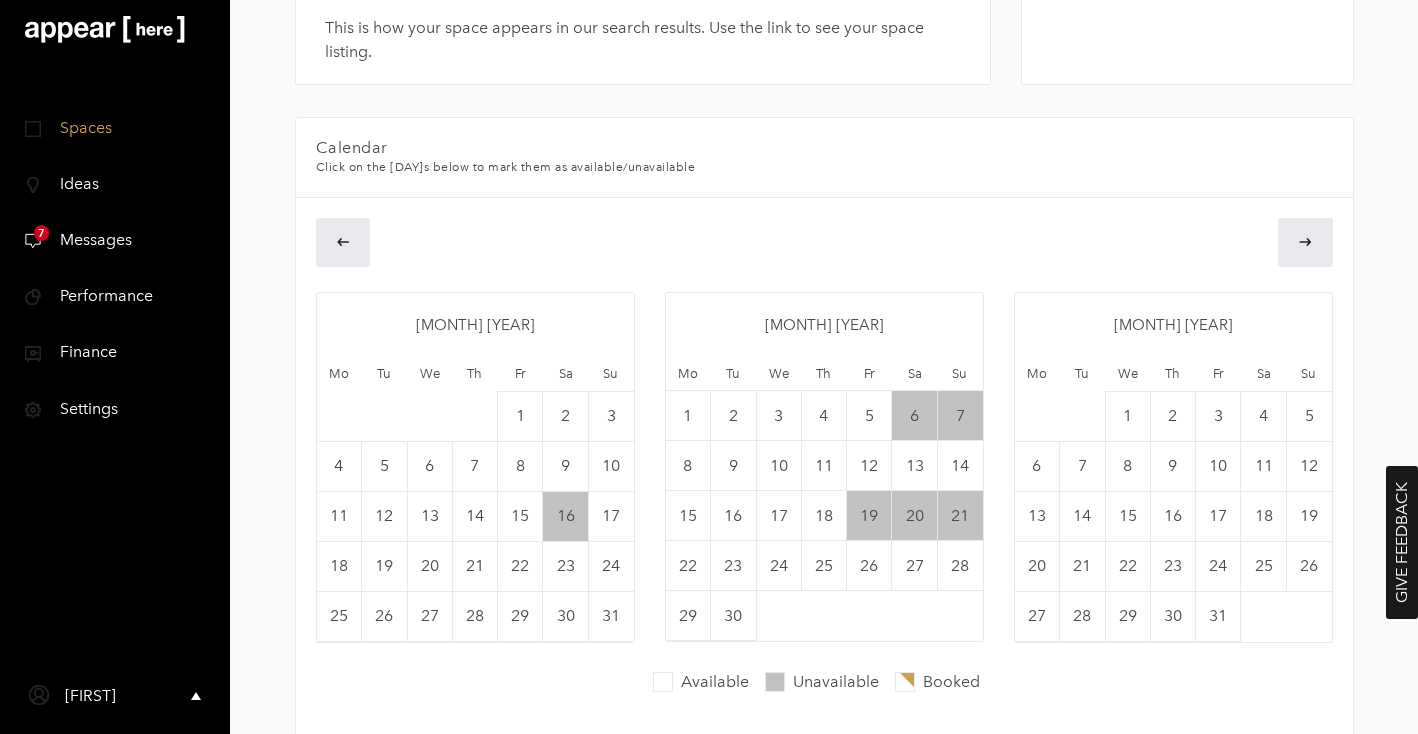 click on "Messages" at bounding box center (88, 239) 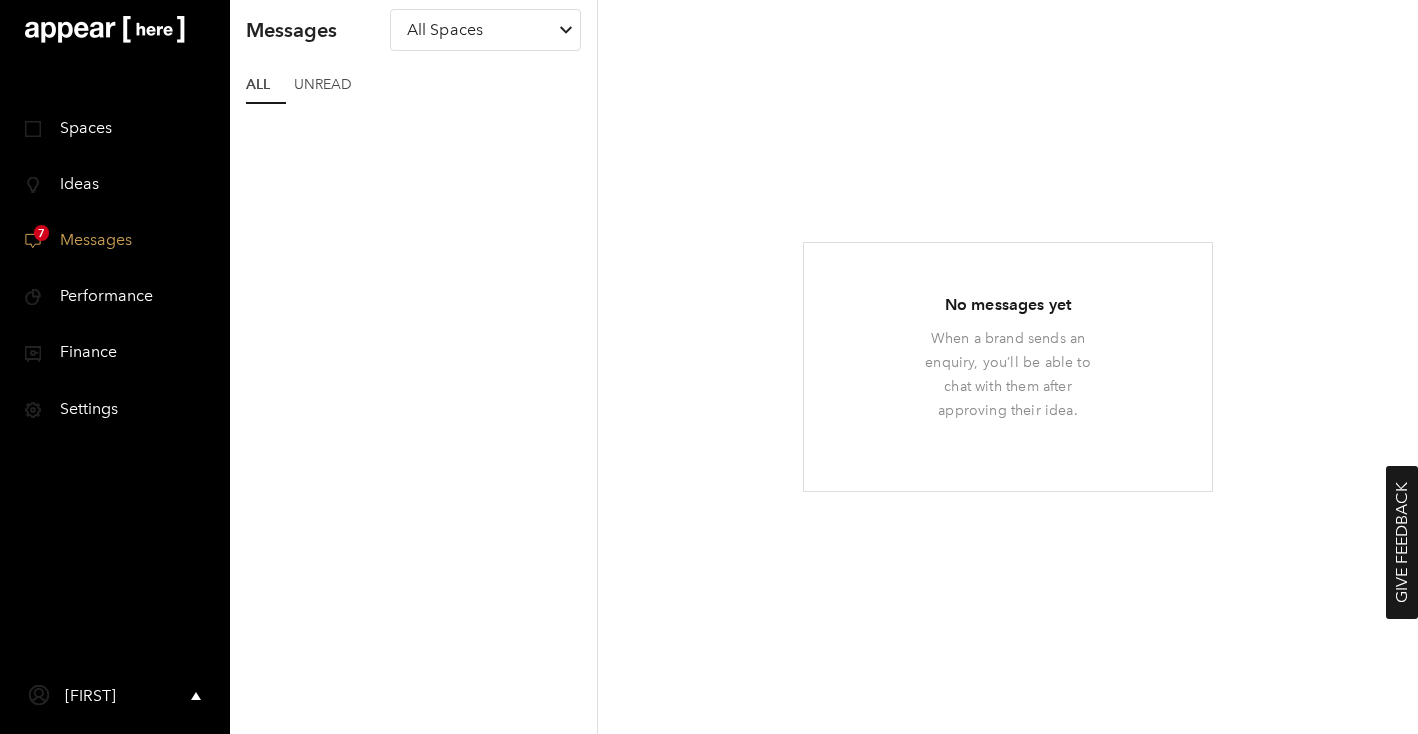 scroll, scrollTop: 0, scrollLeft: 0, axis: both 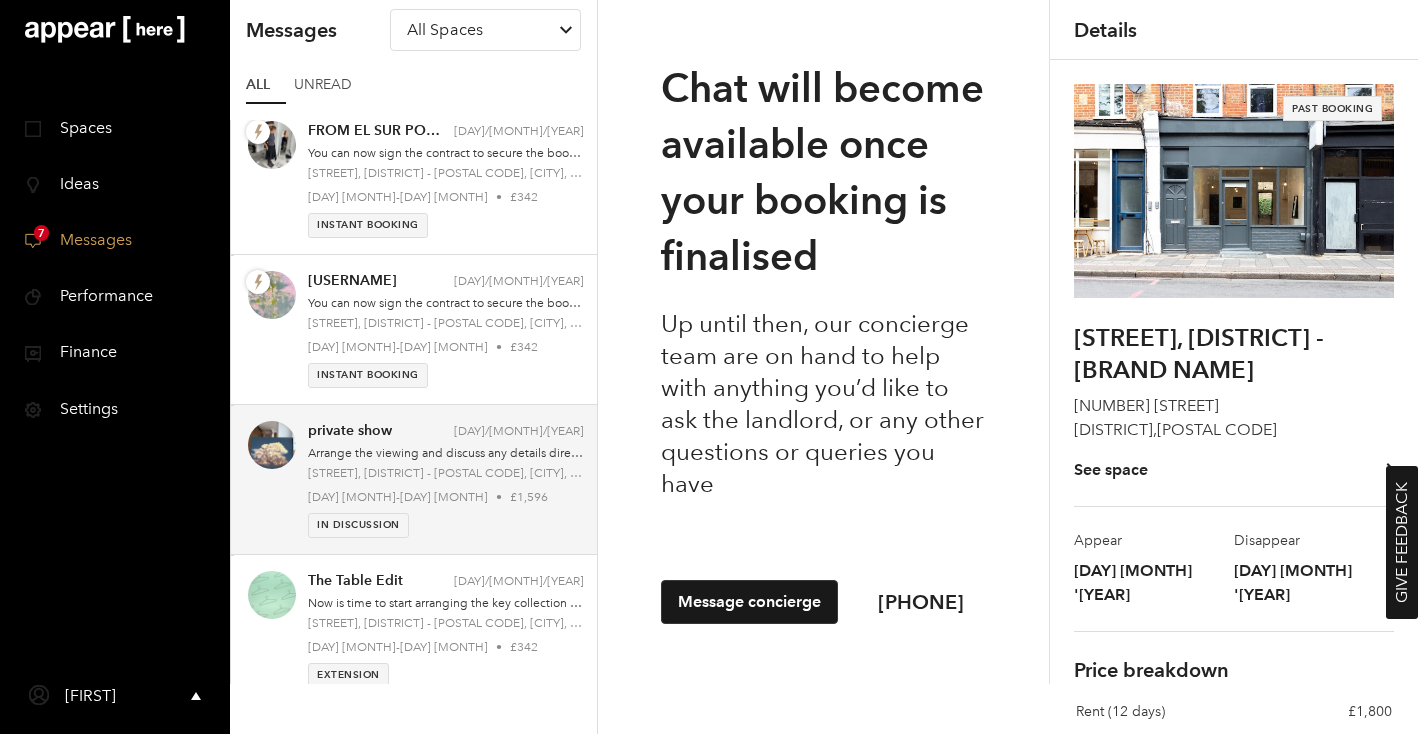 click on "[STREET], [DISTRICT] - [POSTAL CODE], [CITY], [STATE] [POSTAL CODE]" at bounding box center [446, 473] 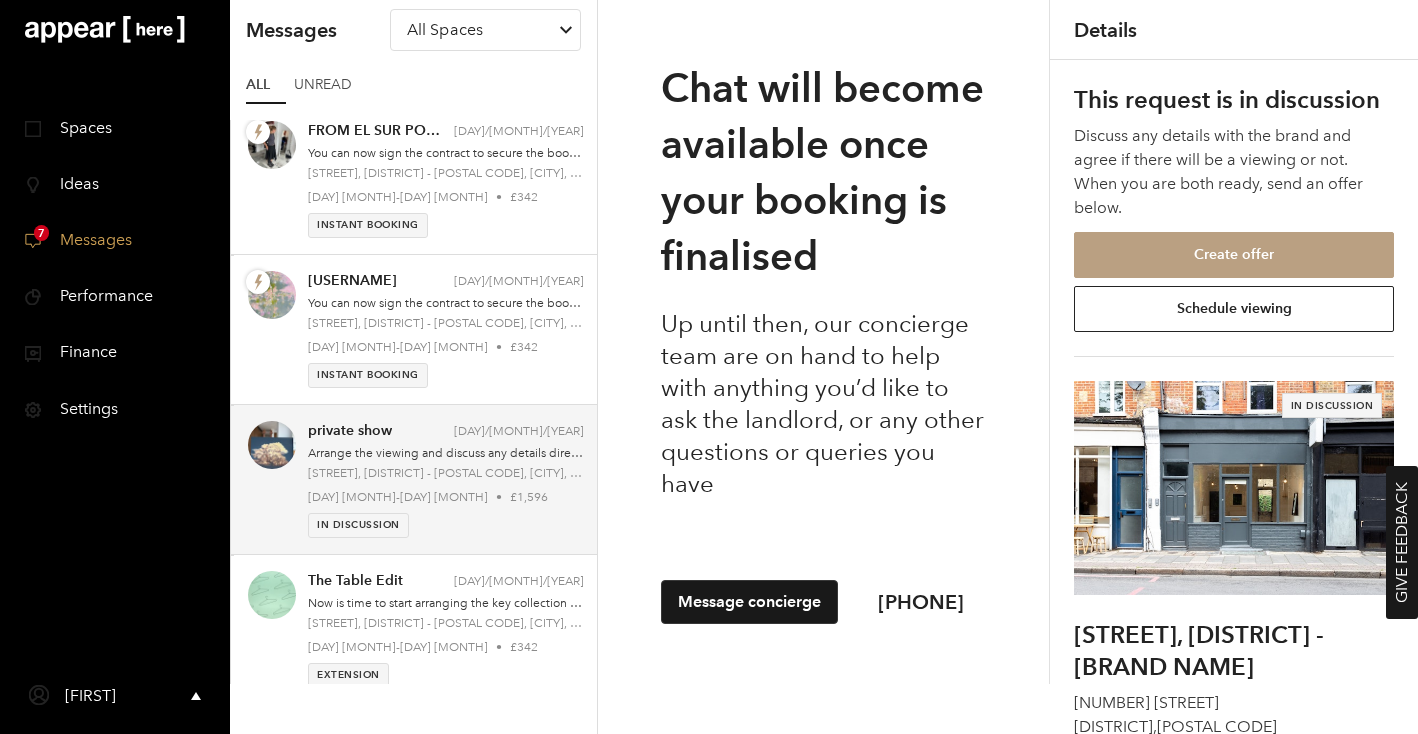 scroll, scrollTop: 0, scrollLeft: 0, axis: both 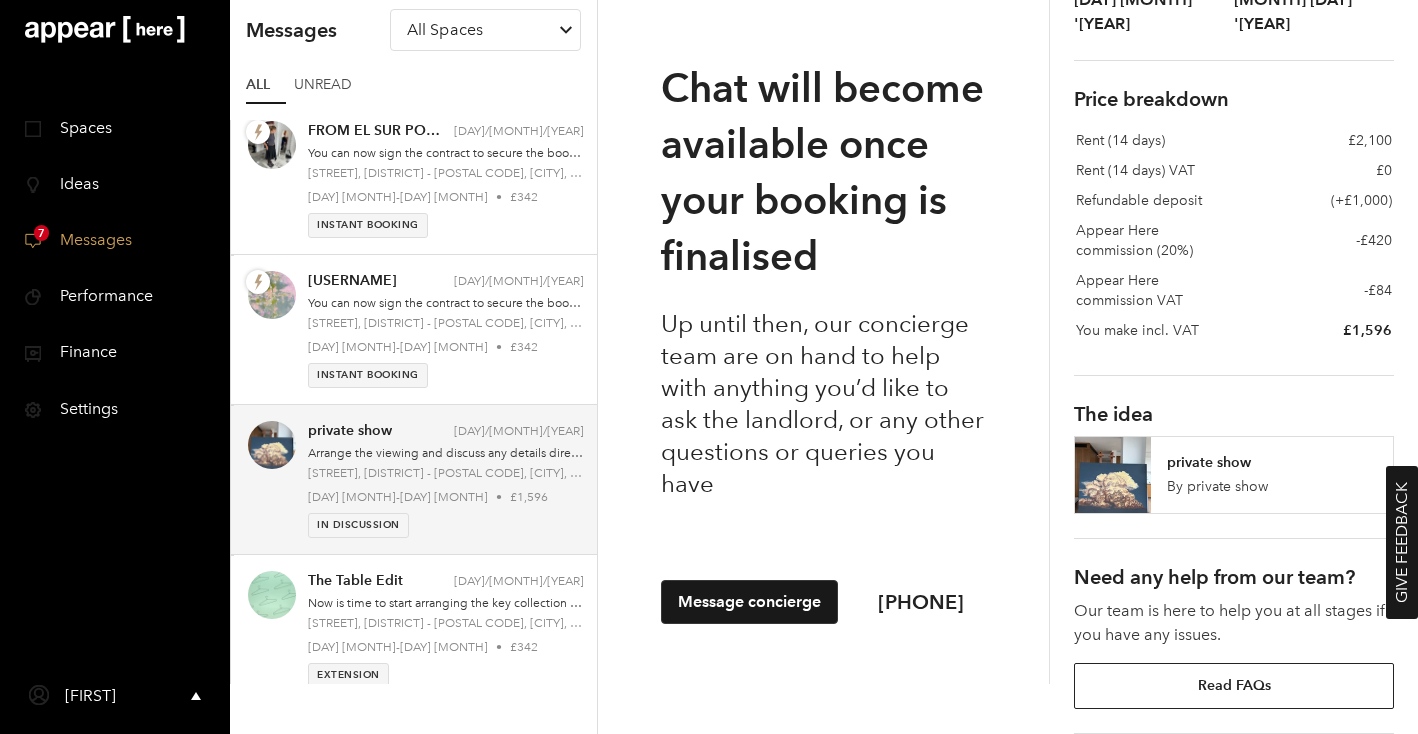 click on "private show" at bounding box center [1272, 463] 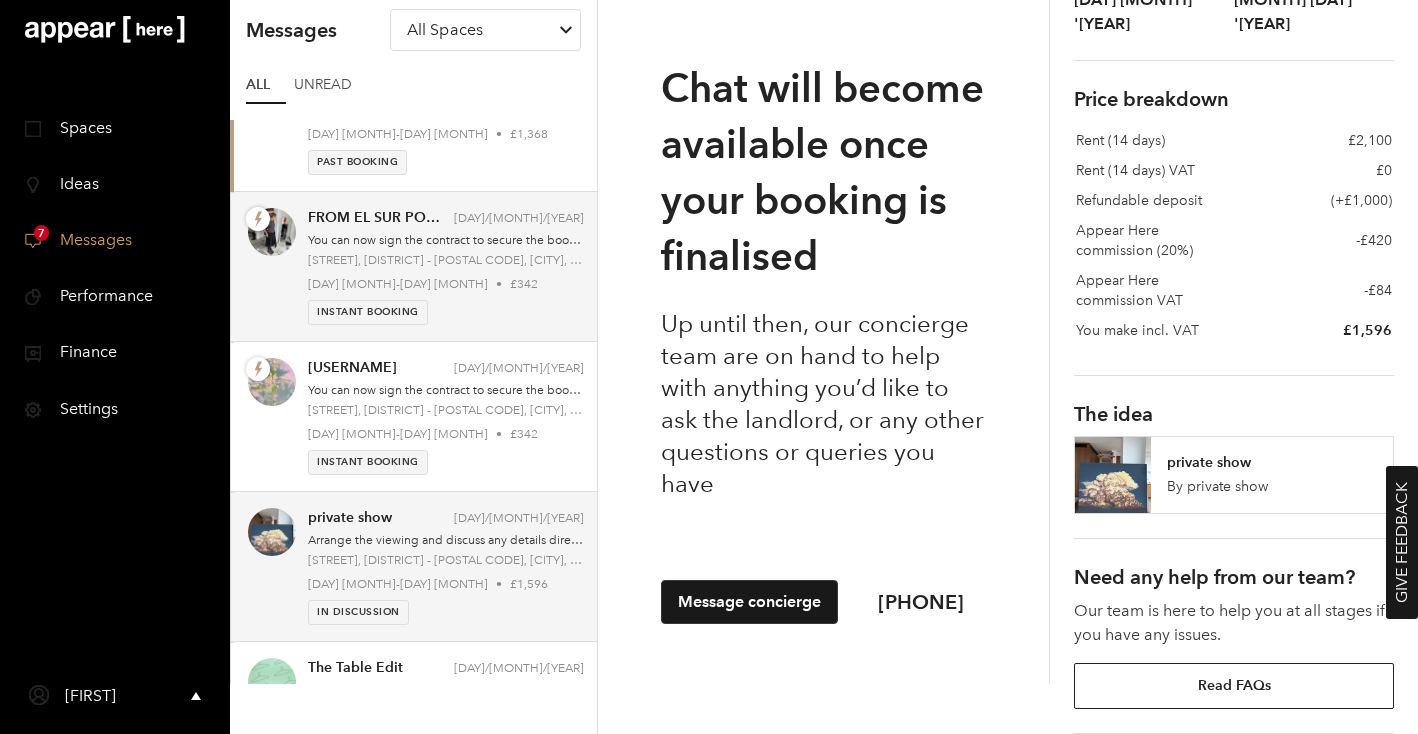 scroll, scrollTop: 73, scrollLeft: 0, axis: vertical 